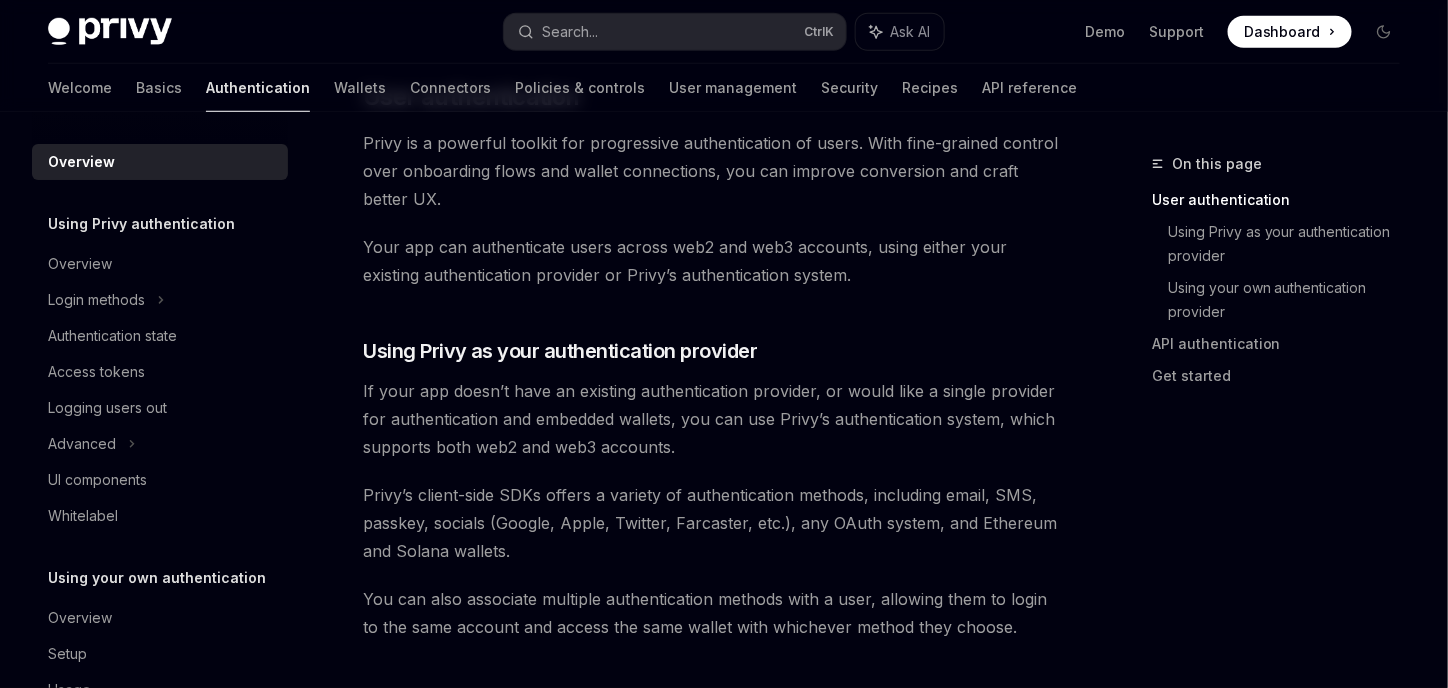 scroll, scrollTop: 0, scrollLeft: 0, axis: both 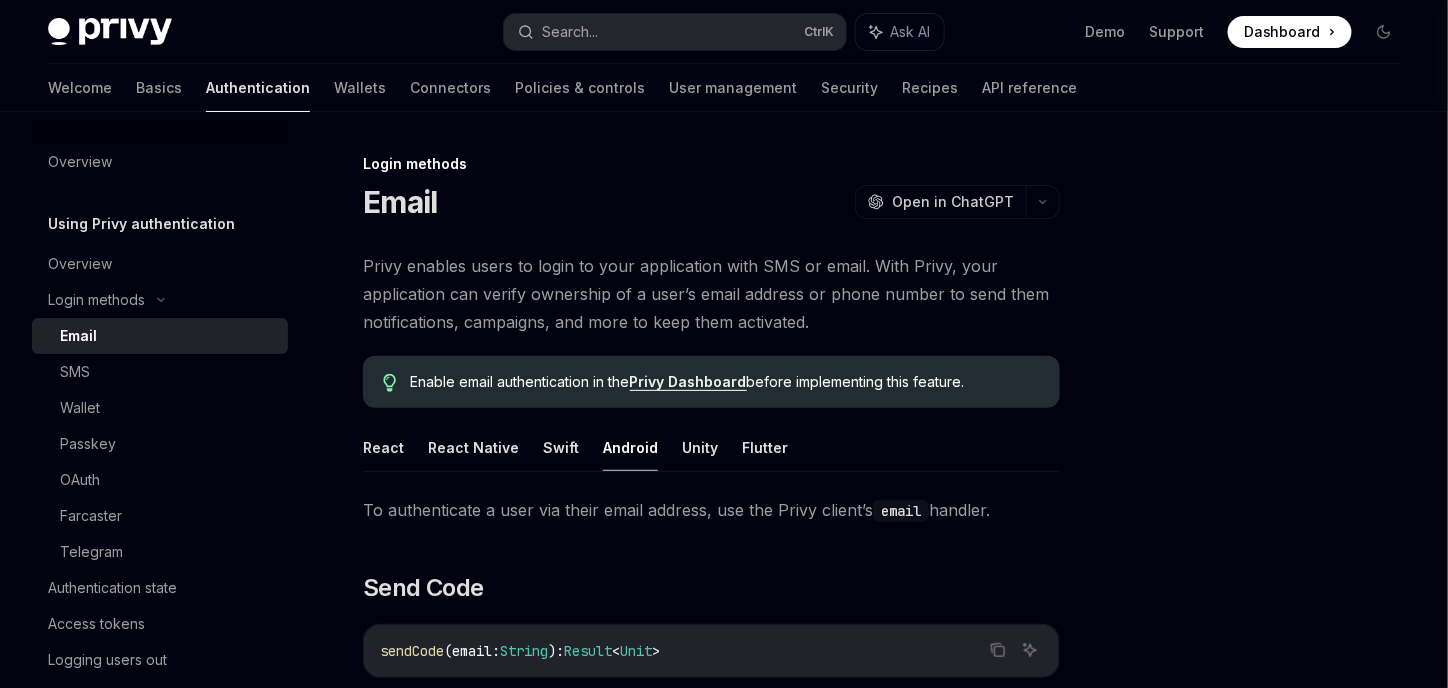 click on "Enable email authentication in the  Privy
Dashboard  before implementing this feature." at bounding box center [711, 382] 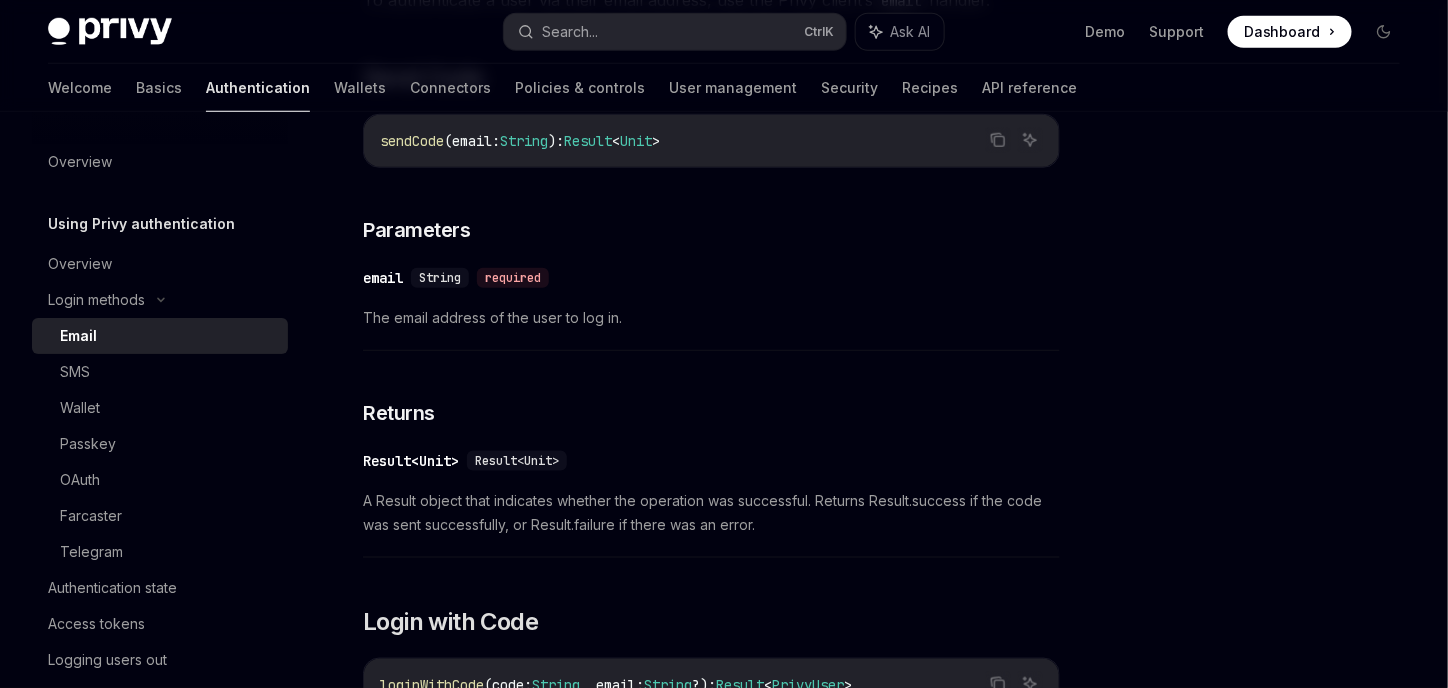 scroll, scrollTop: 585, scrollLeft: 0, axis: vertical 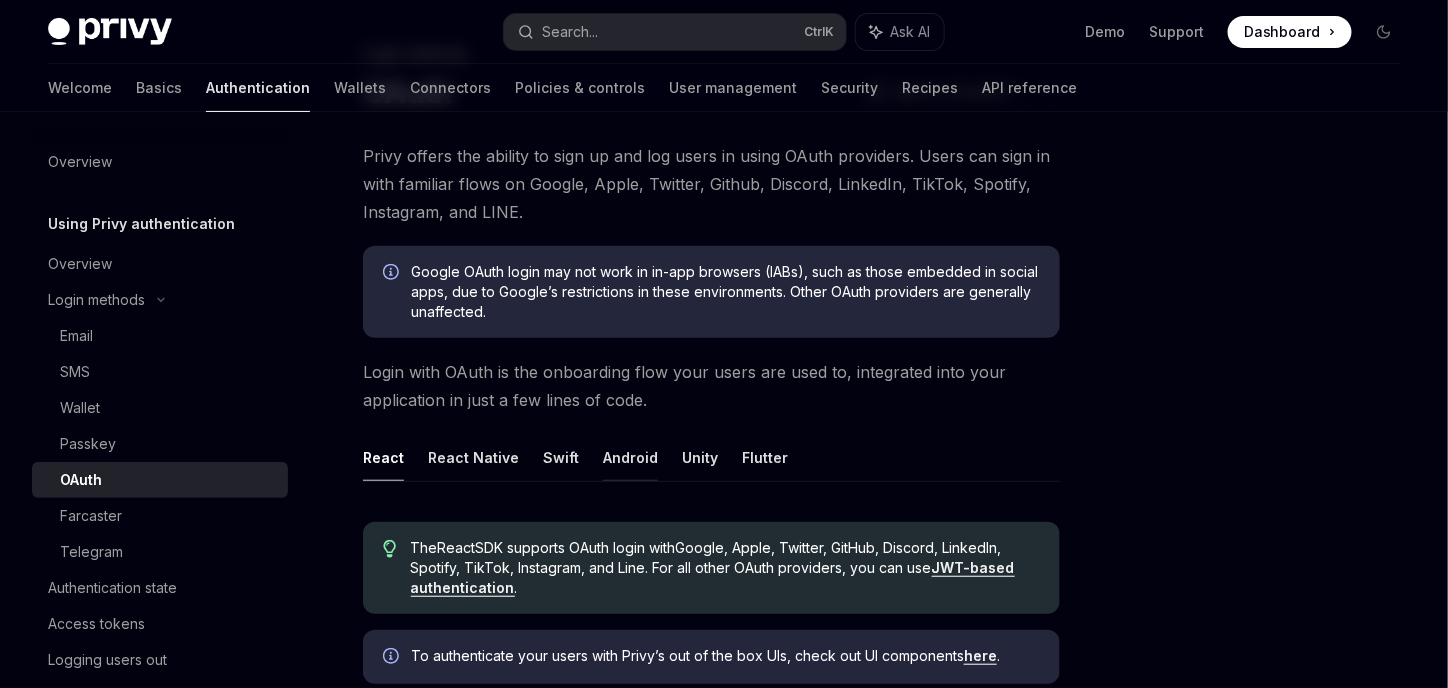 click on "Android" at bounding box center (630, 457) 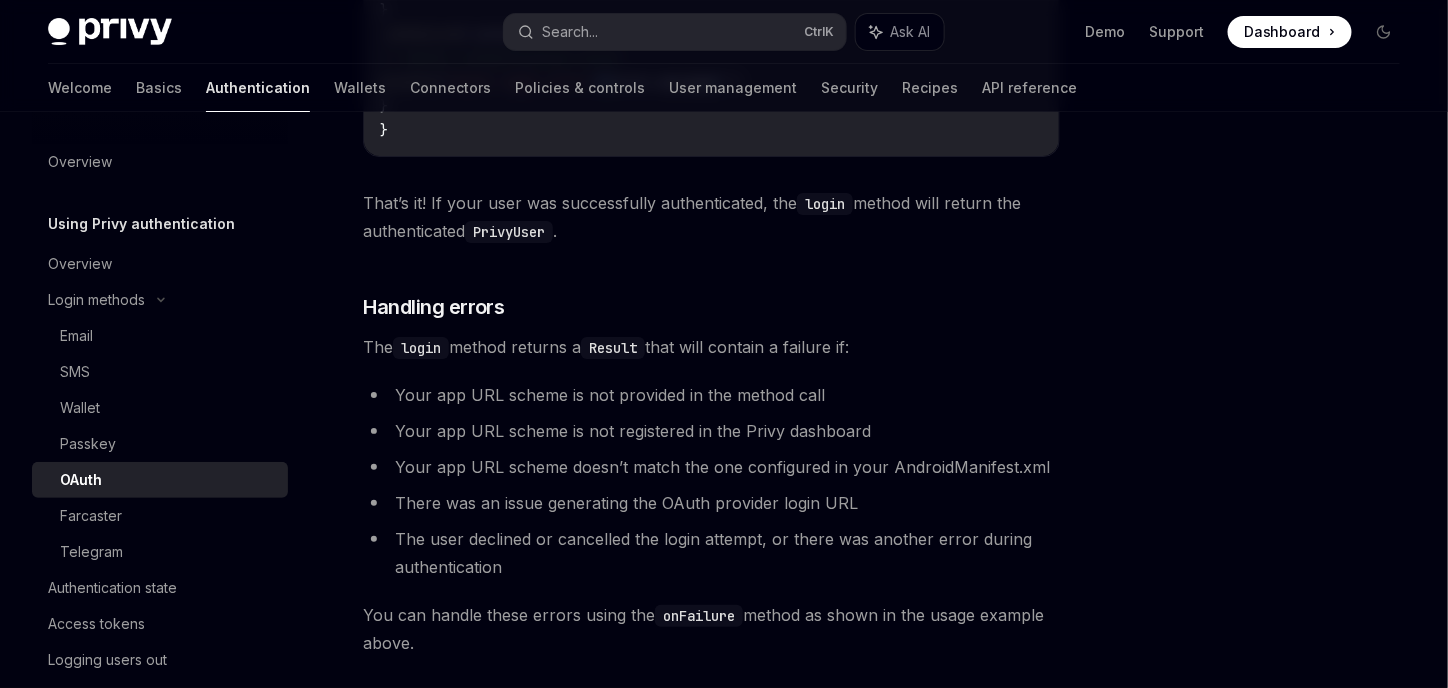 scroll, scrollTop: 2421, scrollLeft: 0, axis: vertical 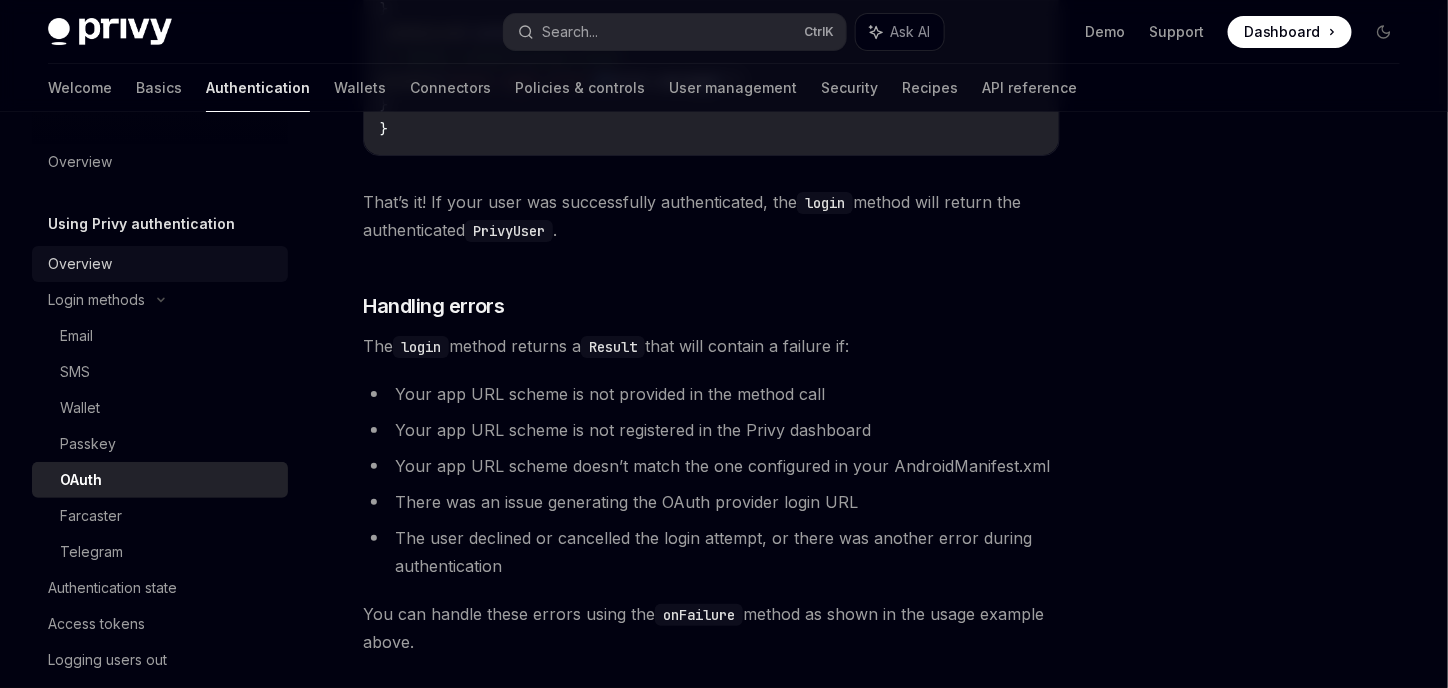click on "Overview" at bounding box center (80, 264) 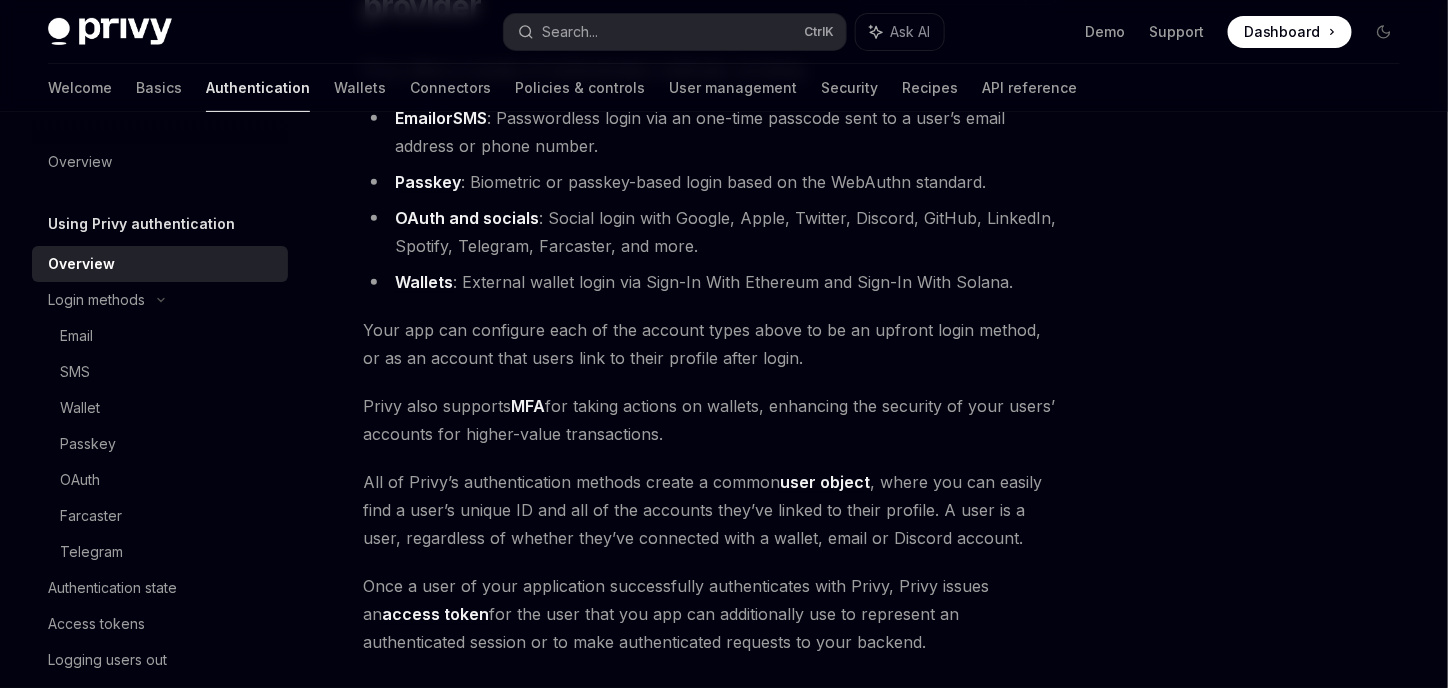 scroll, scrollTop: 200, scrollLeft: 0, axis: vertical 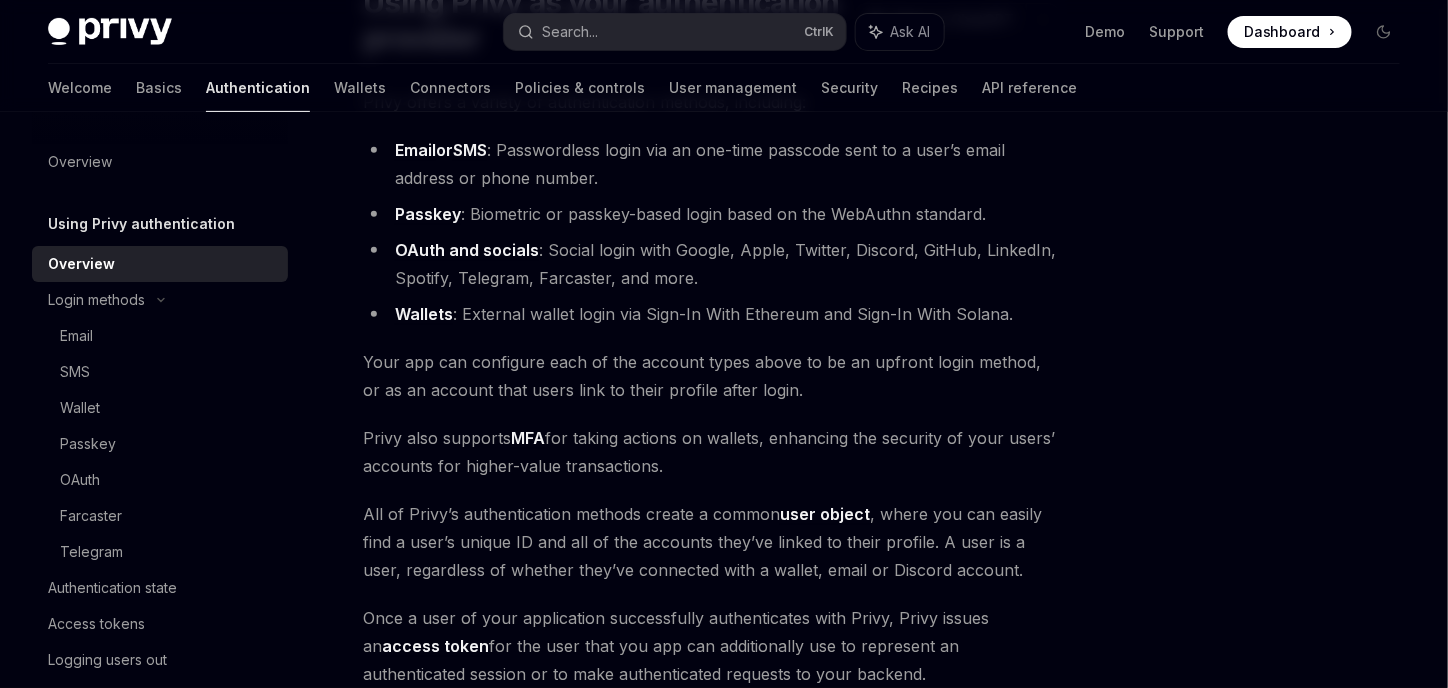 click on "Using Privy authentication" at bounding box center [141, 224] 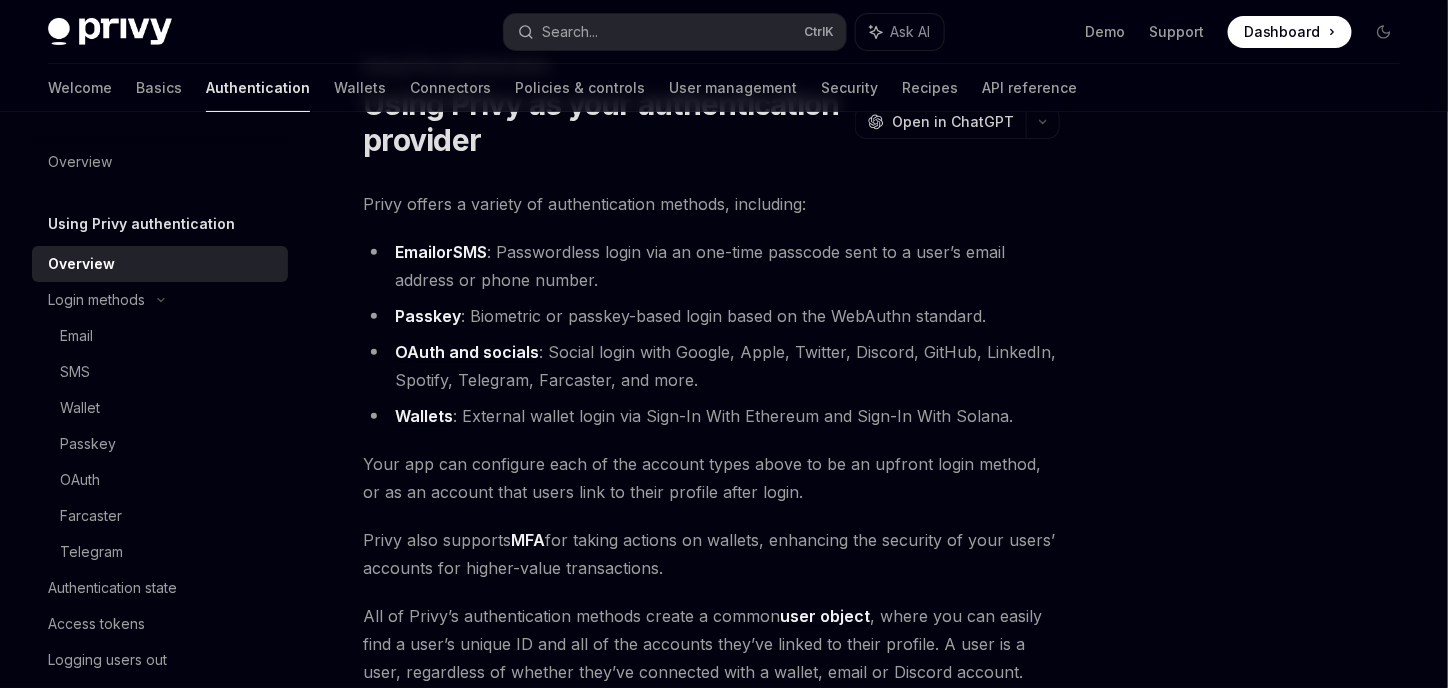 scroll, scrollTop: 95, scrollLeft: 0, axis: vertical 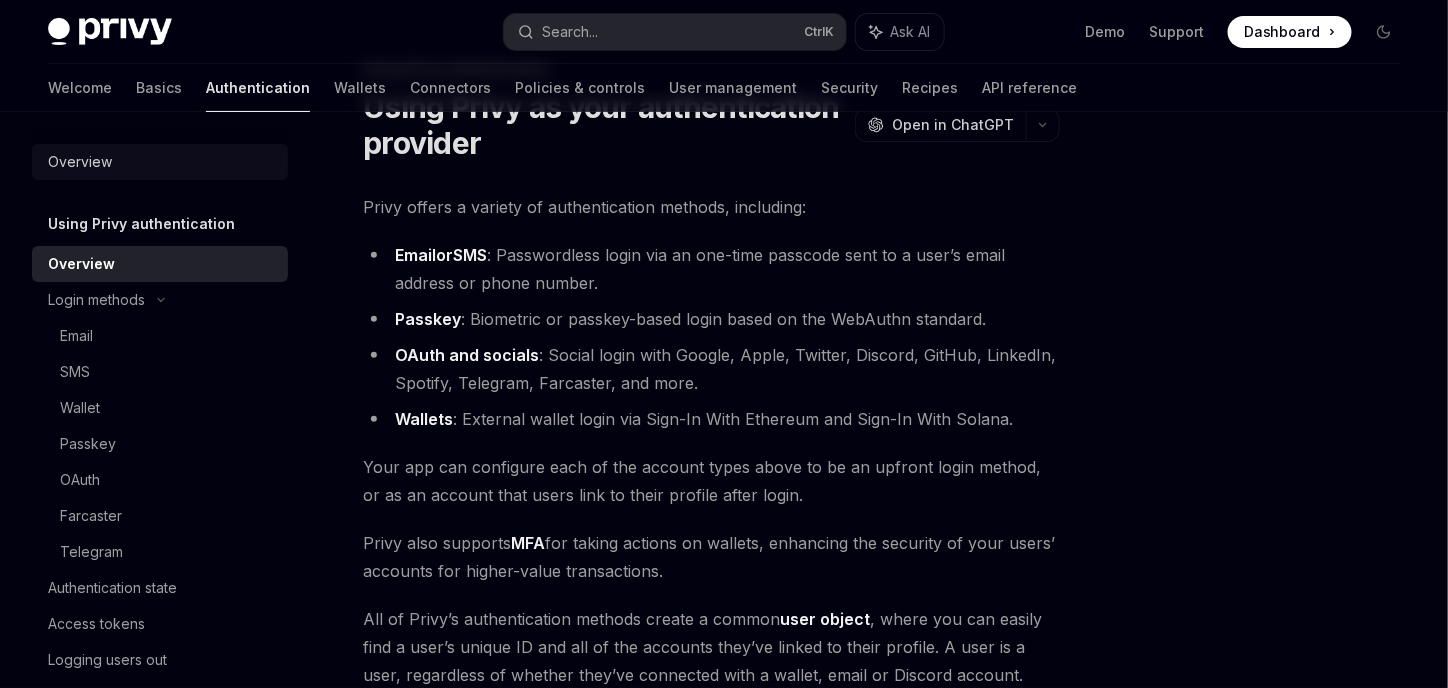 click on "Overview" at bounding box center [80, 162] 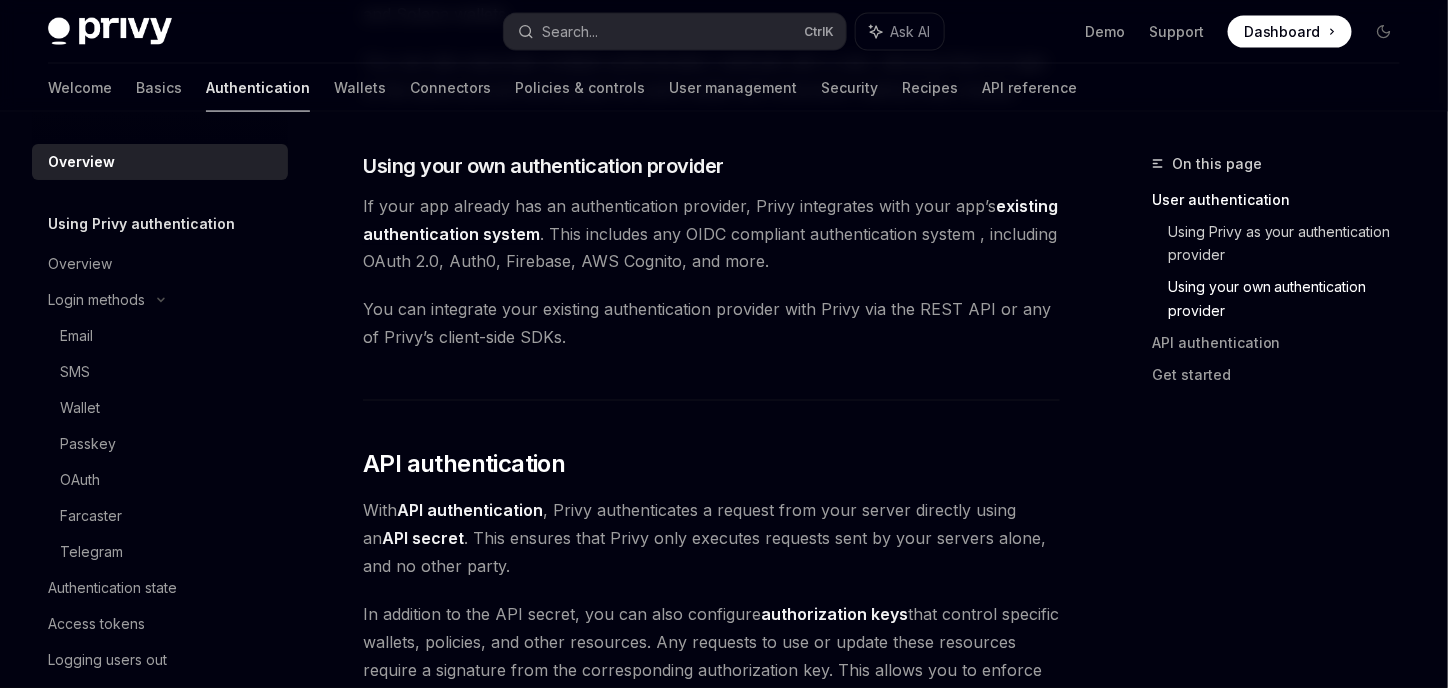 scroll, scrollTop: 1010, scrollLeft: 0, axis: vertical 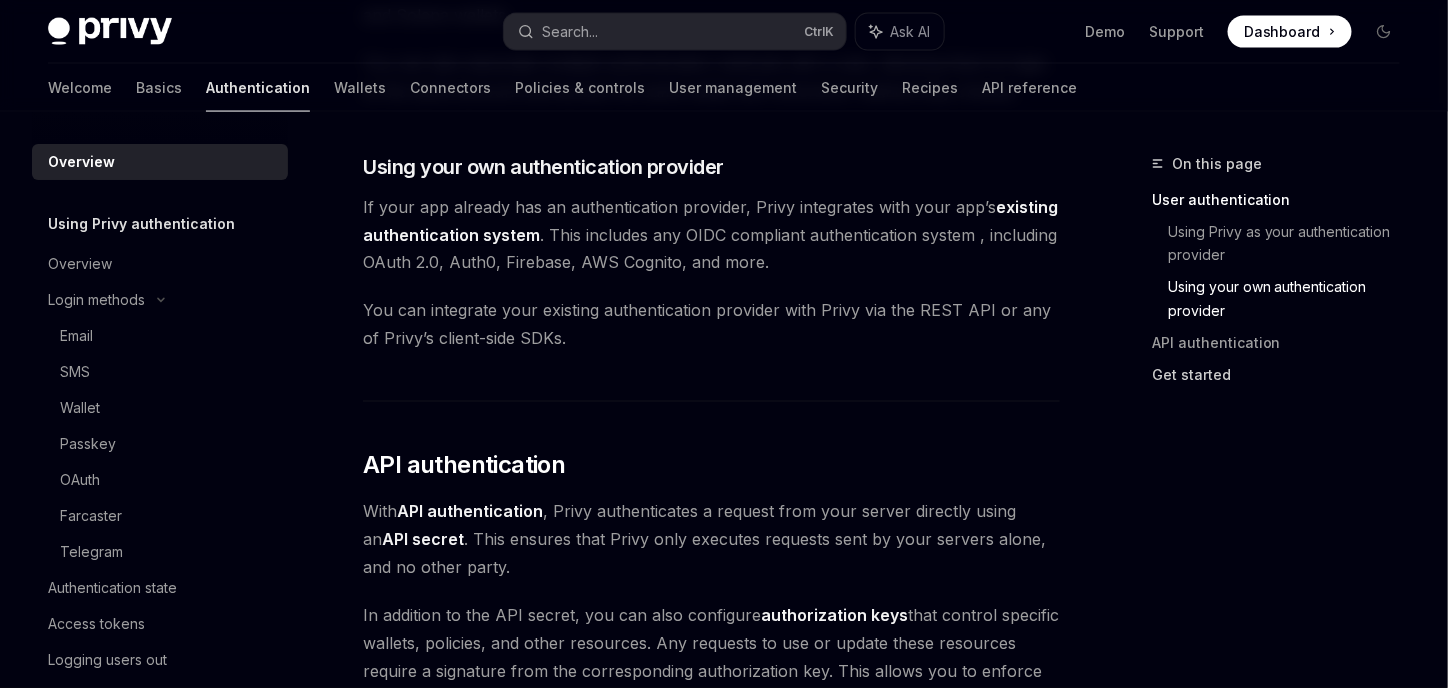 click on "Get started" at bounding box center (1284, 376) 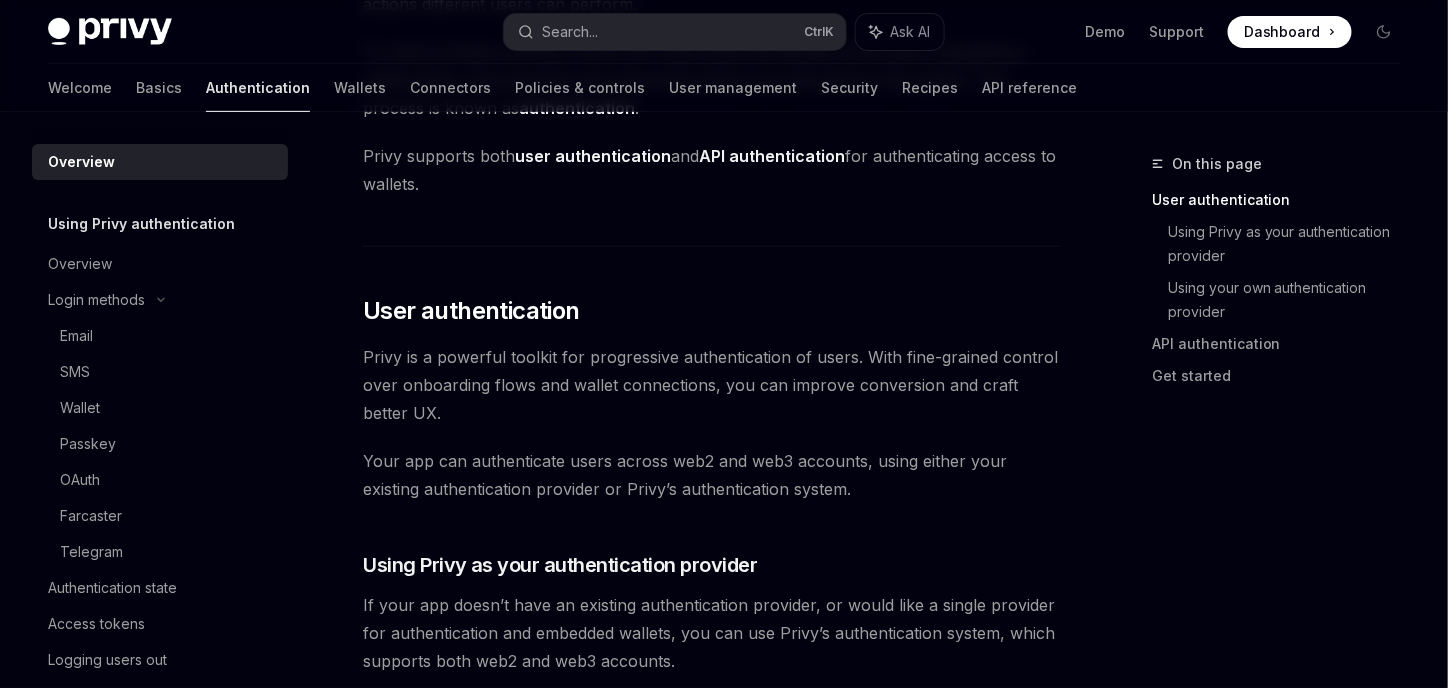 scroll, scrollTop: 0, scrollLeft: 0, axis: both 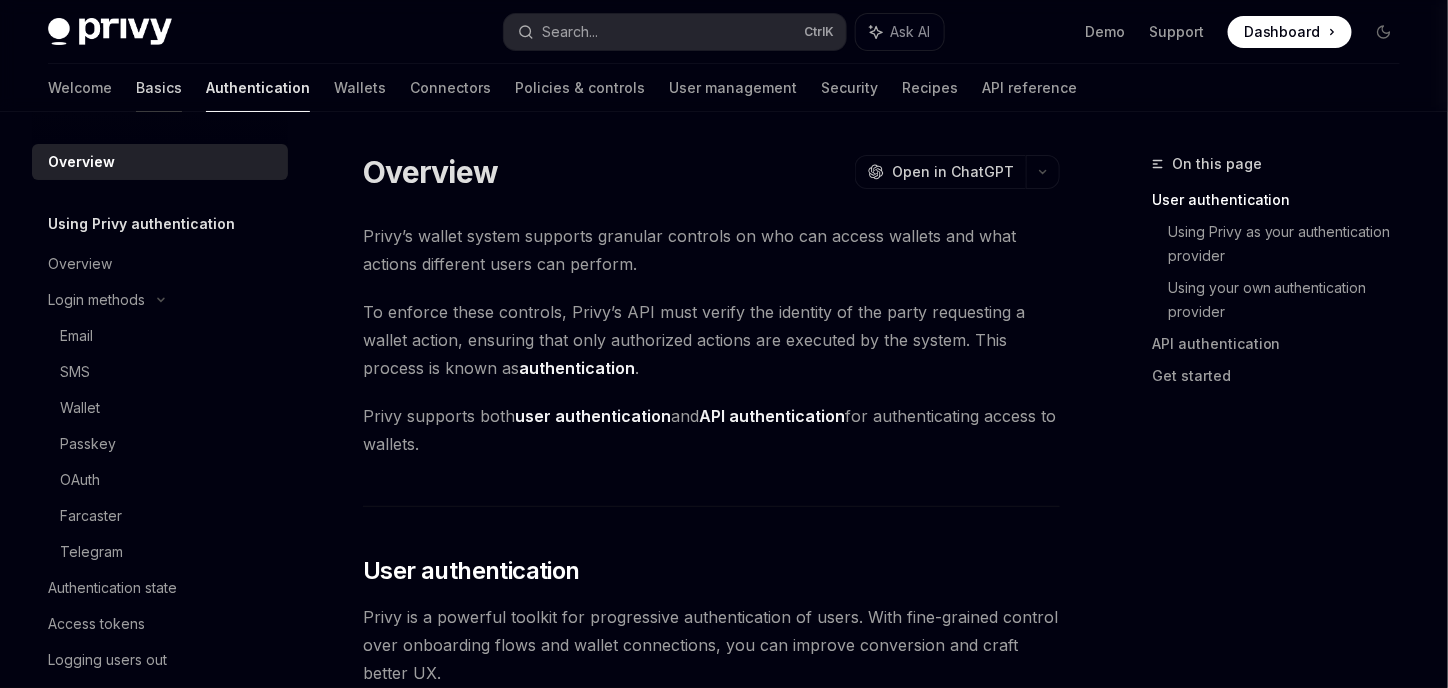 click on "Basics" at bounding box center [159, 88] 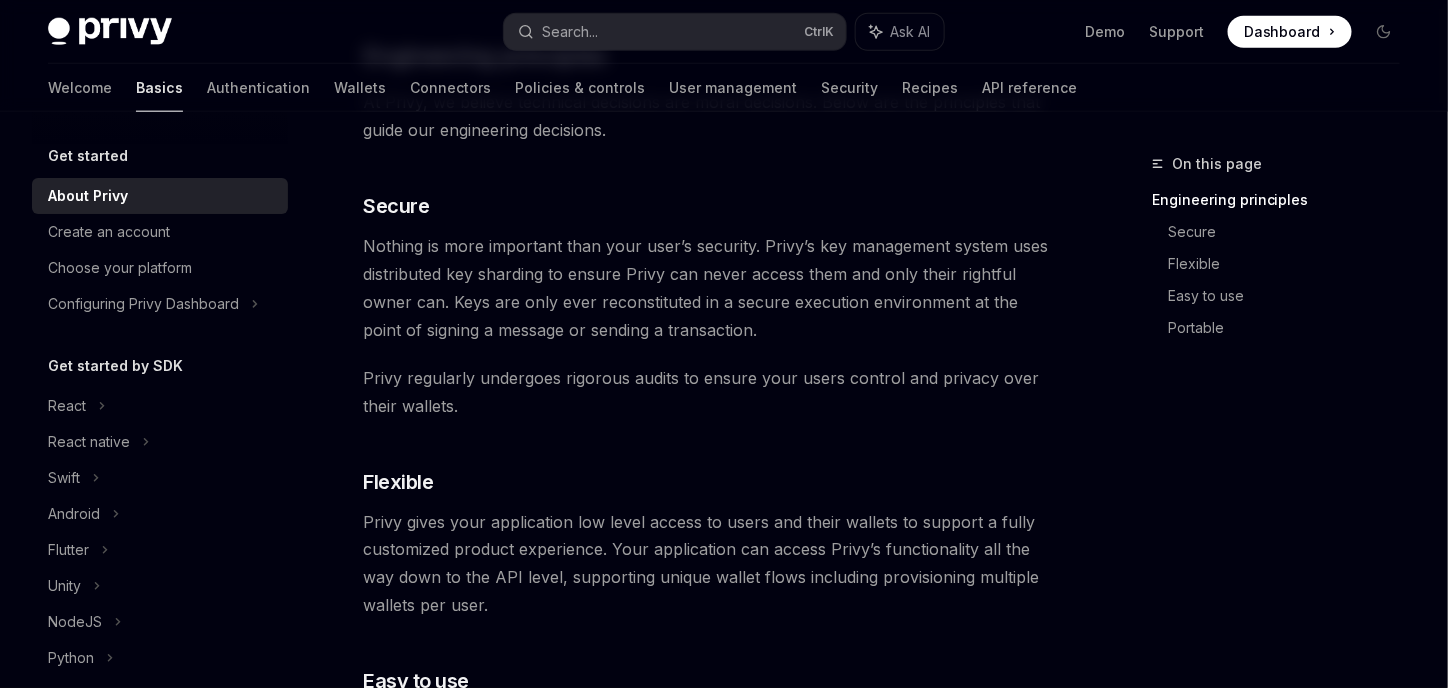 scroll, scrollTop: 737, scrollLeft: 0, axis: vertical 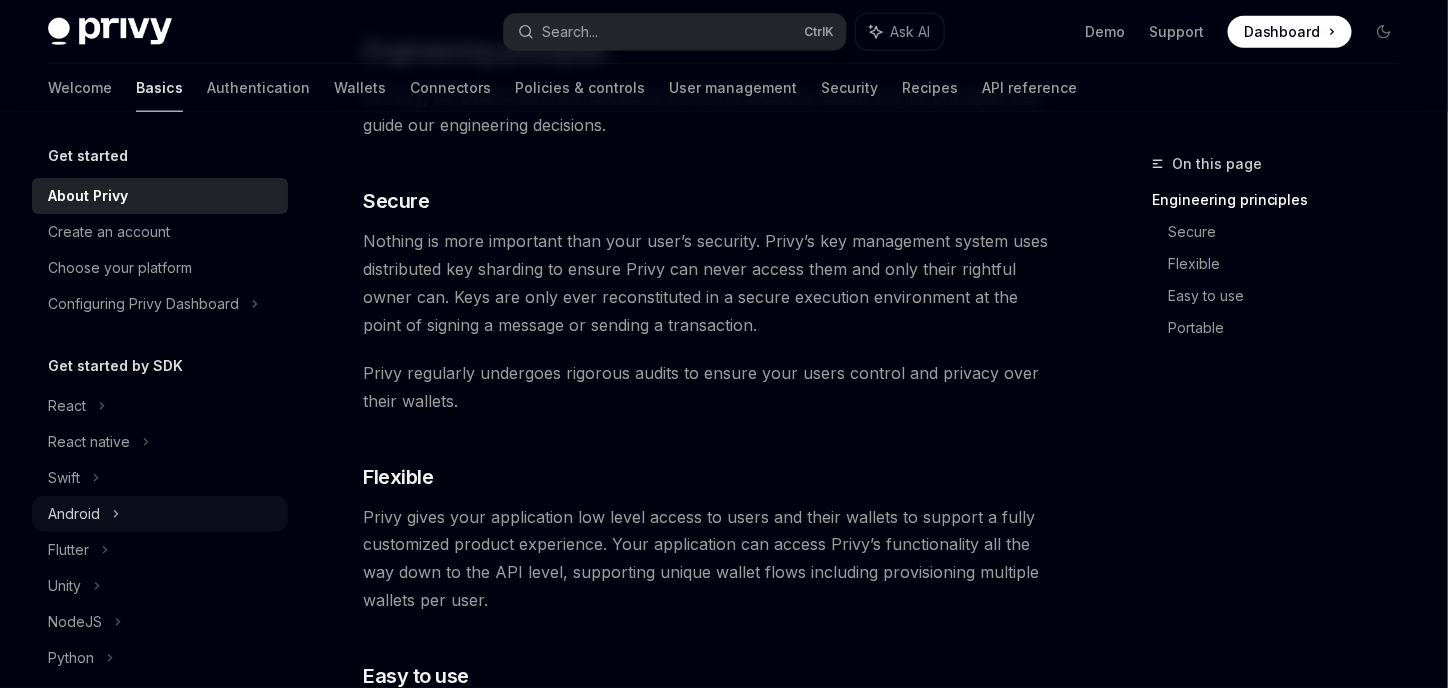 click on "Android" at bounding box center (74, 514) 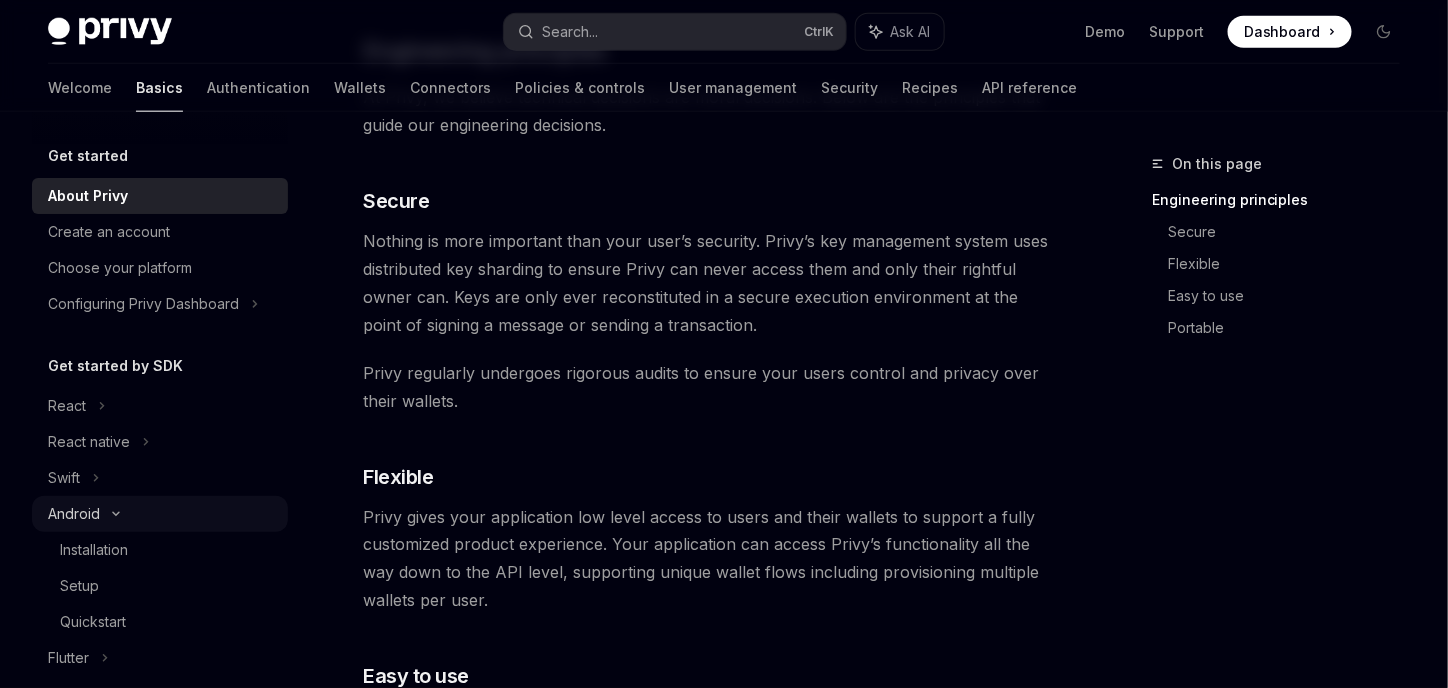 type on "*" 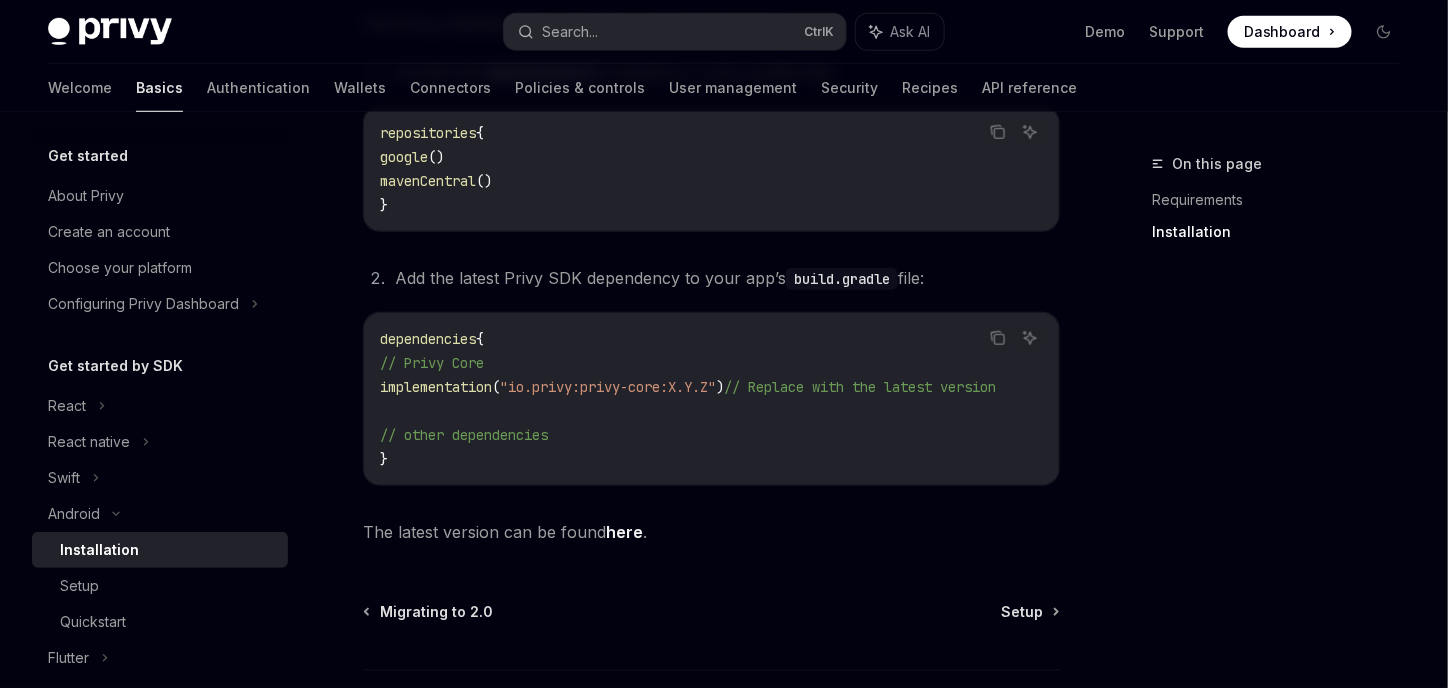 scroll, scrollTop: 0, scrollLeft: 0, axis: both 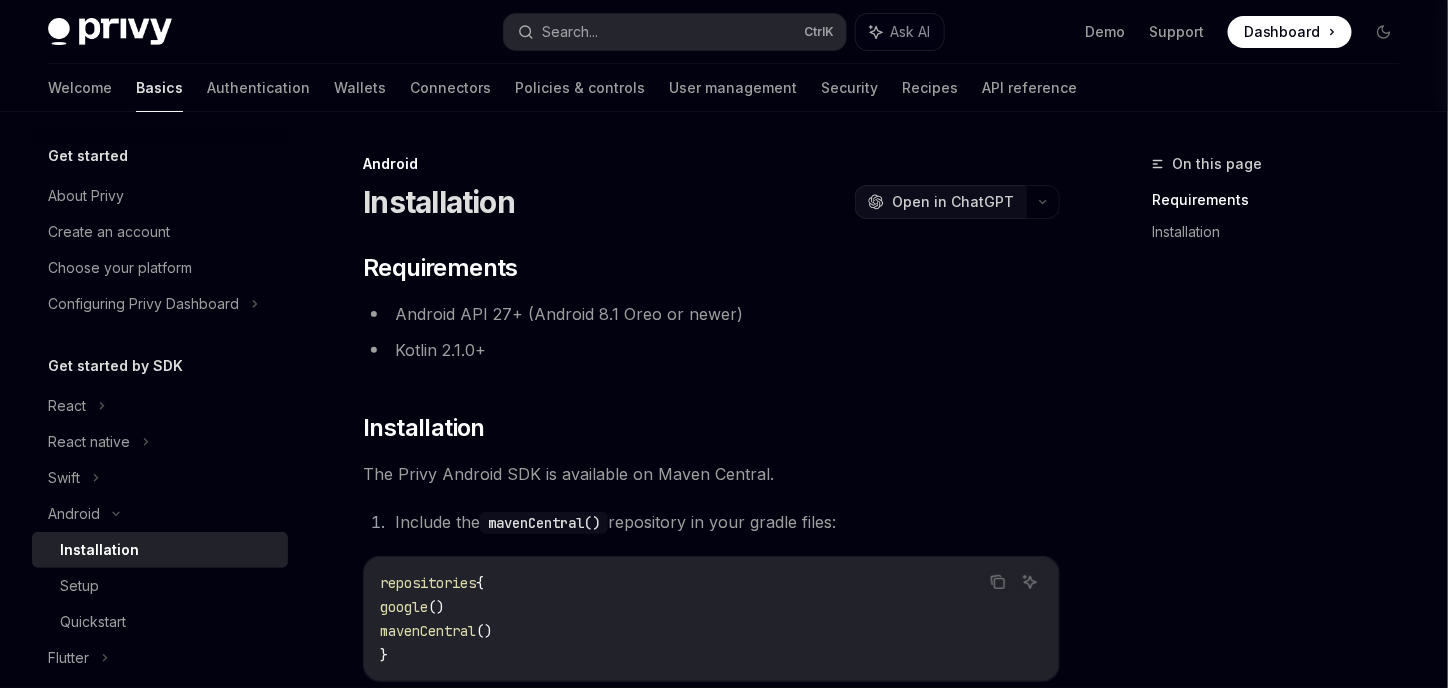 click on "Open in ChatGPT" at bounding box center (953, 202) 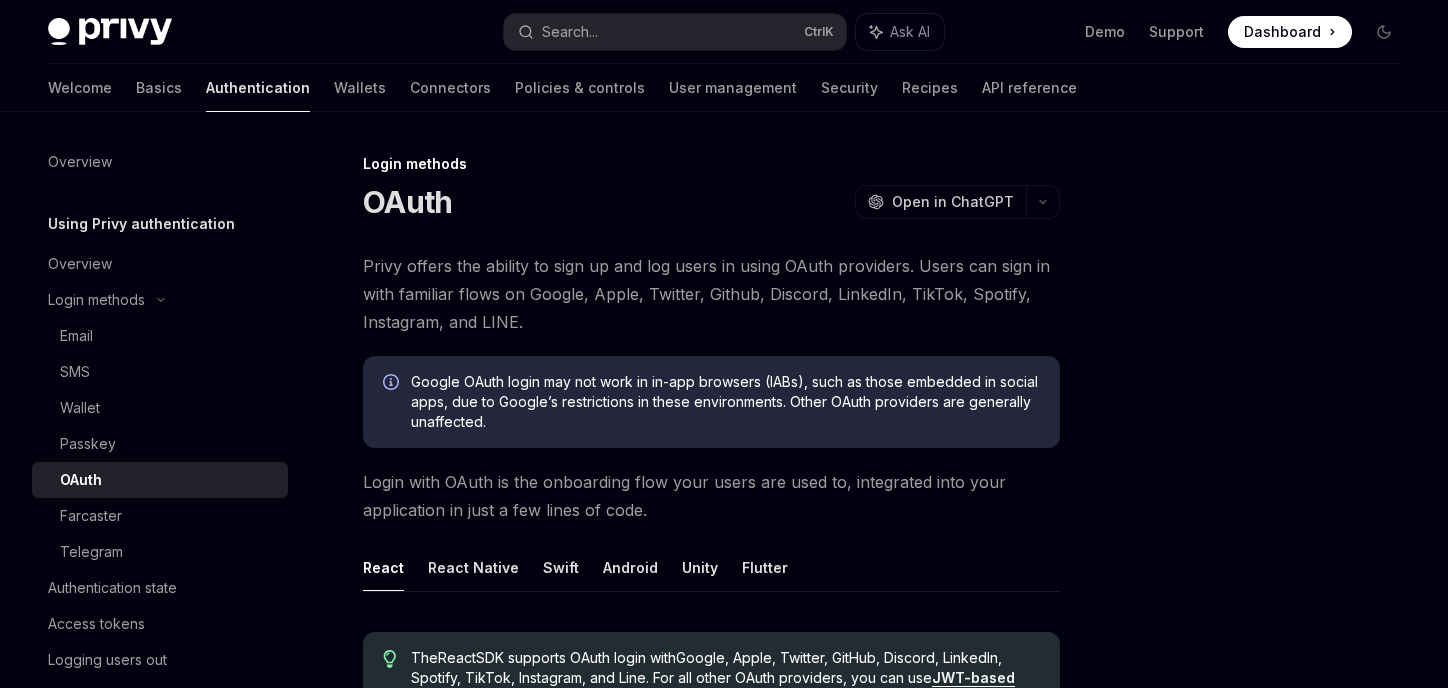 scroll, scrollTop: 0, scrollLeft: 0, axis: both 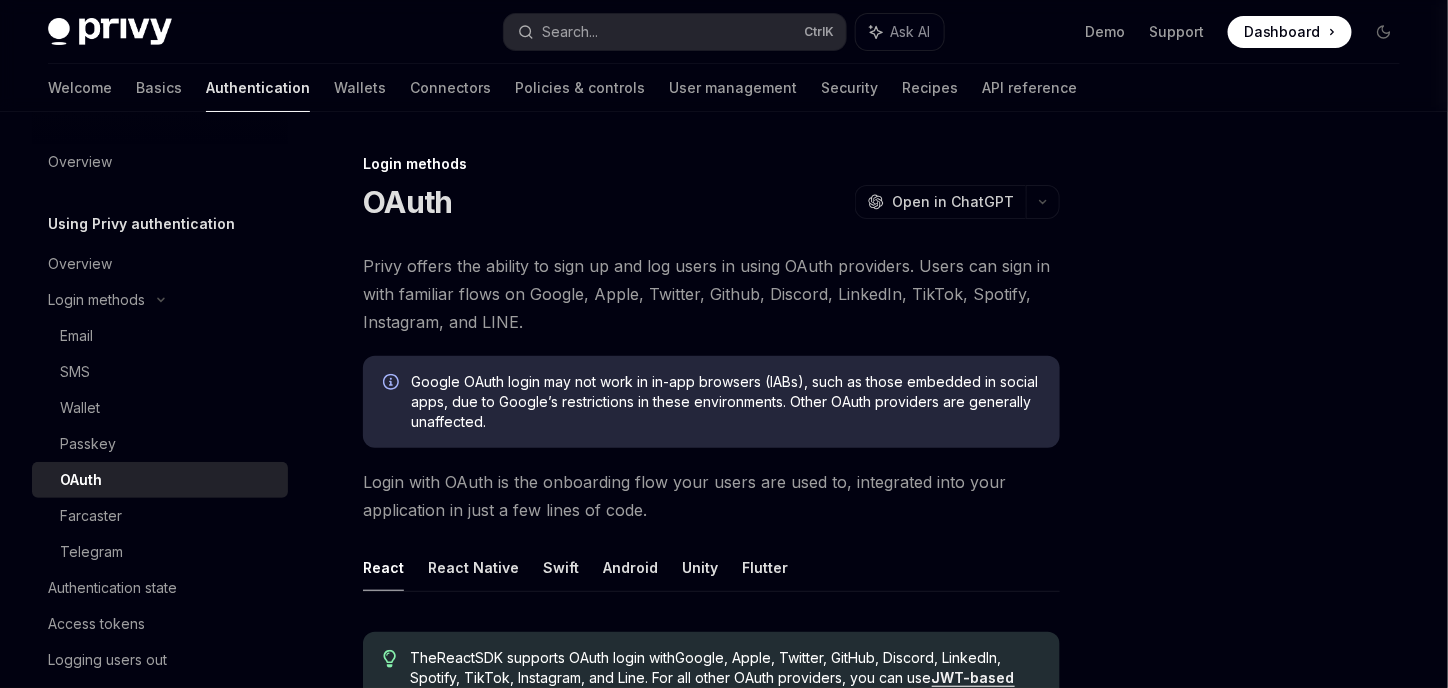 type 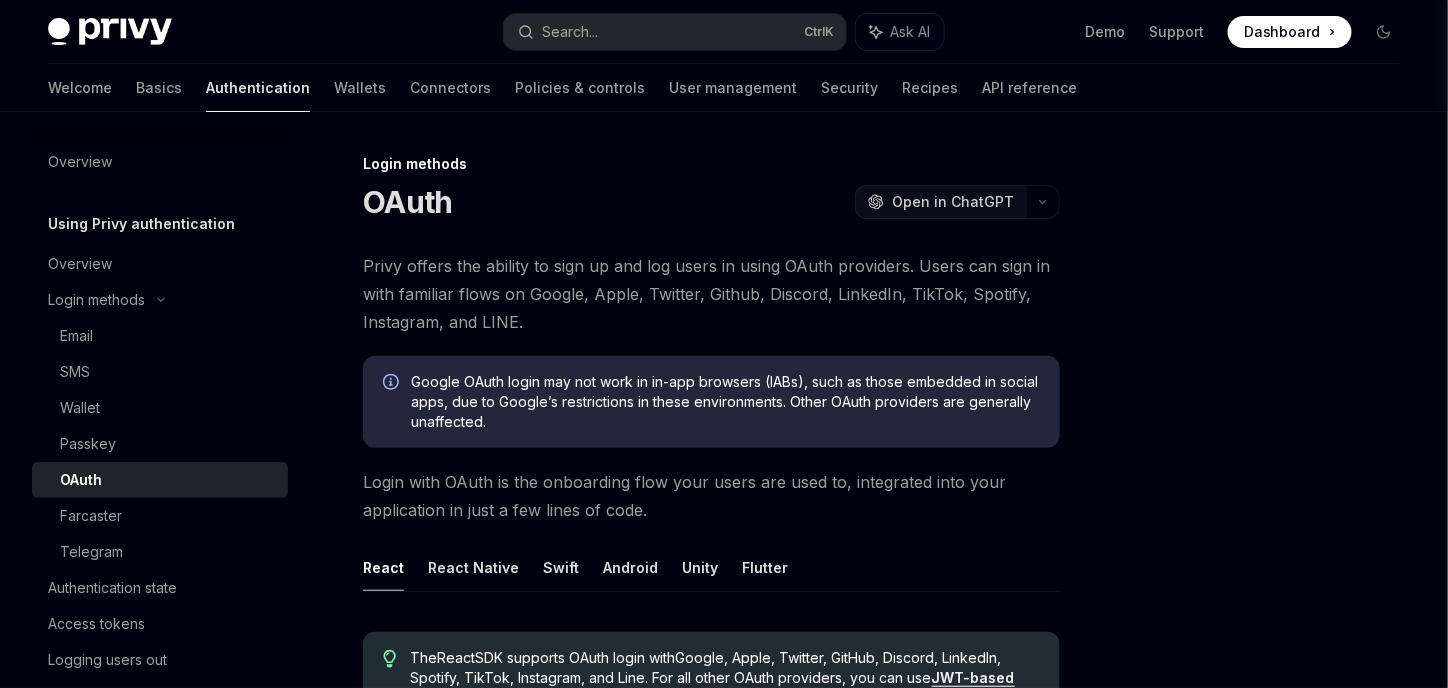 click on "Open in ChatGPT" at bounding box center [953, 202] 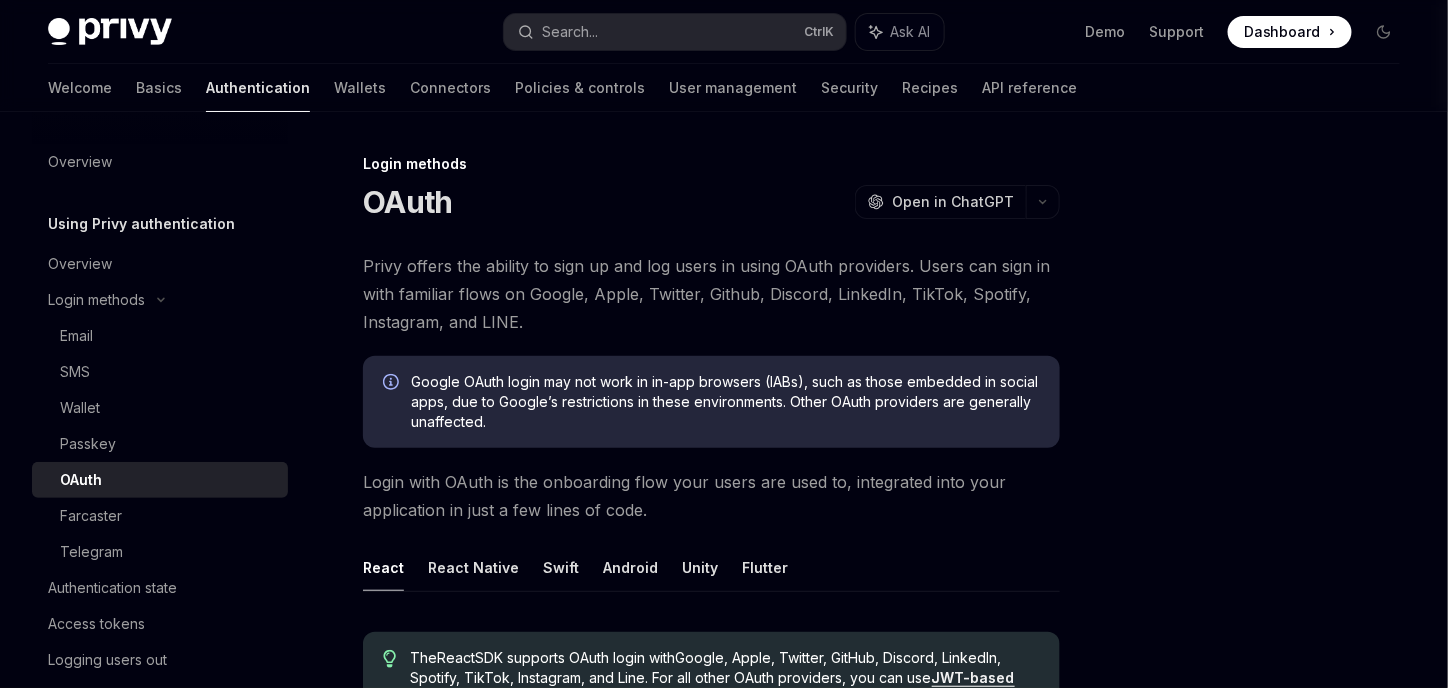 scroll, scrollTop: 316, scrollLeft: 0, axis: vertical 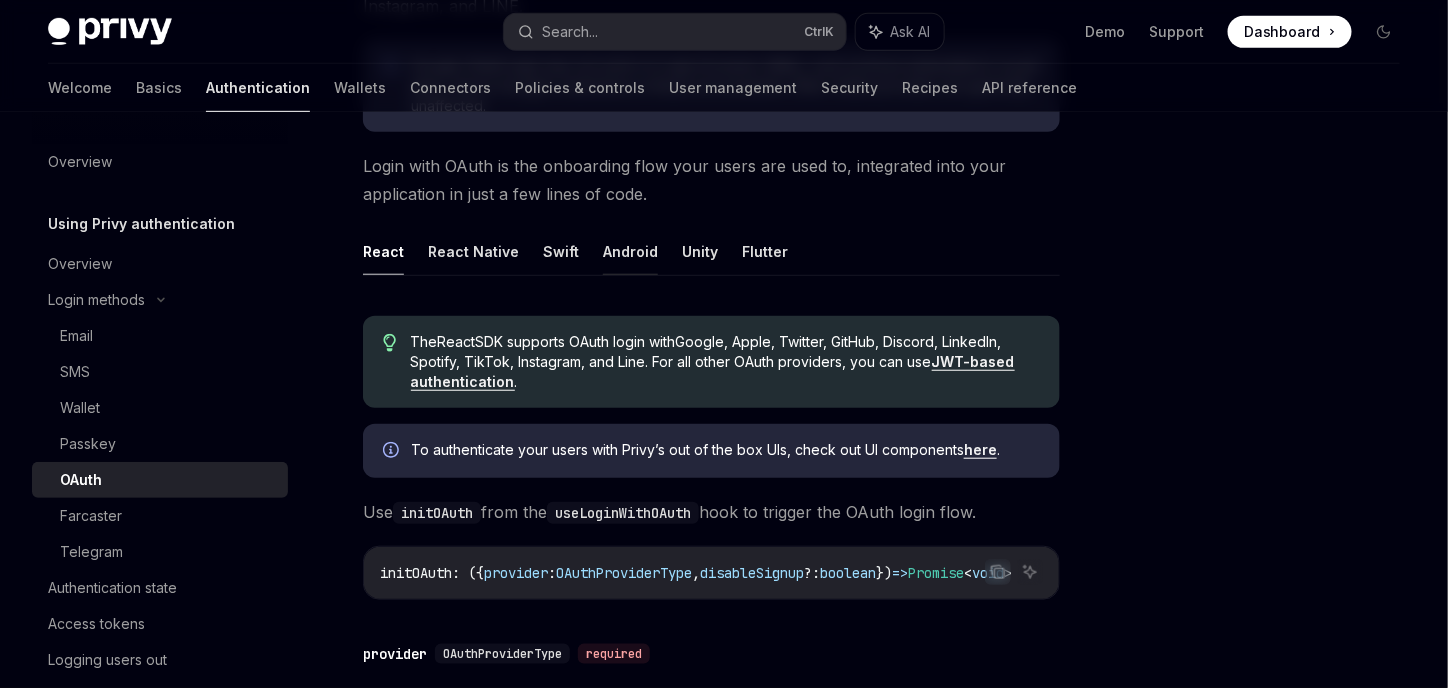 click on "Android" at bounding box center (630, 251) 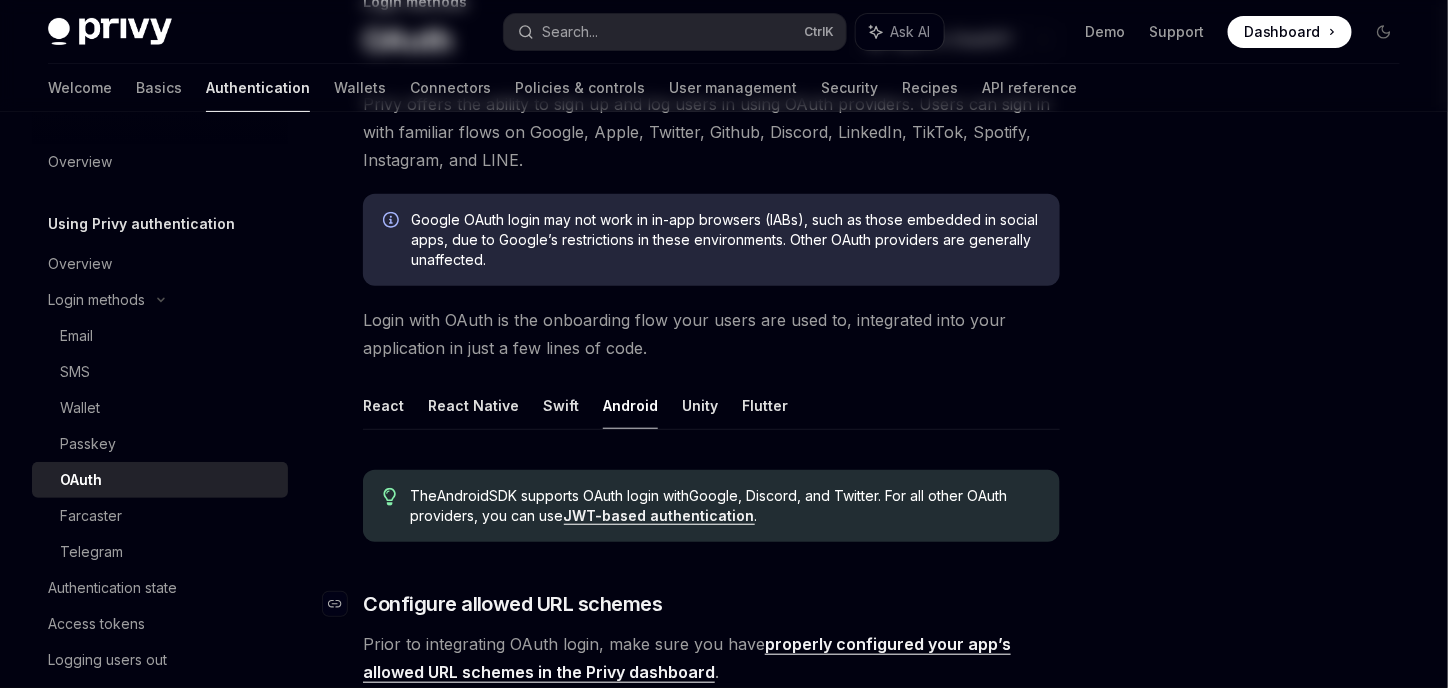 scroll, scrollTop: 0, scrollLeft: 0, axis: both 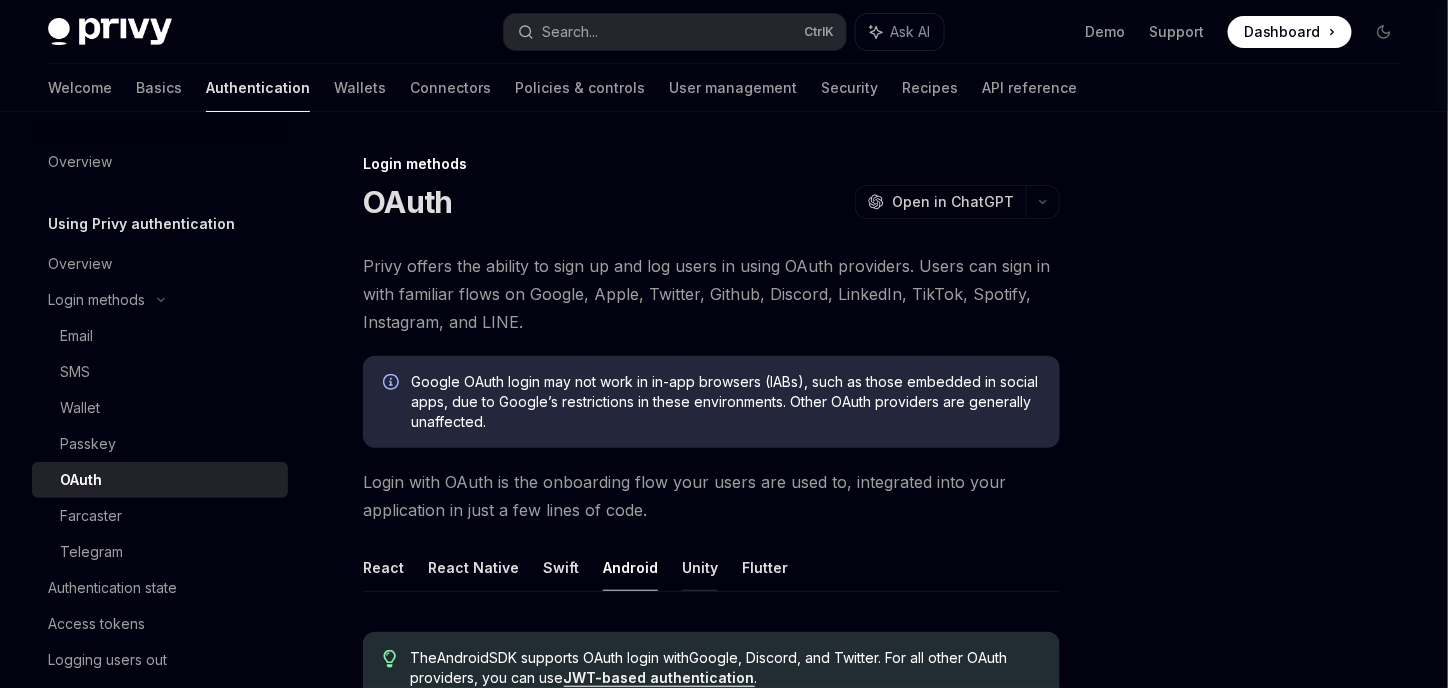 click on "Unity" at bounding box center [700, 567] 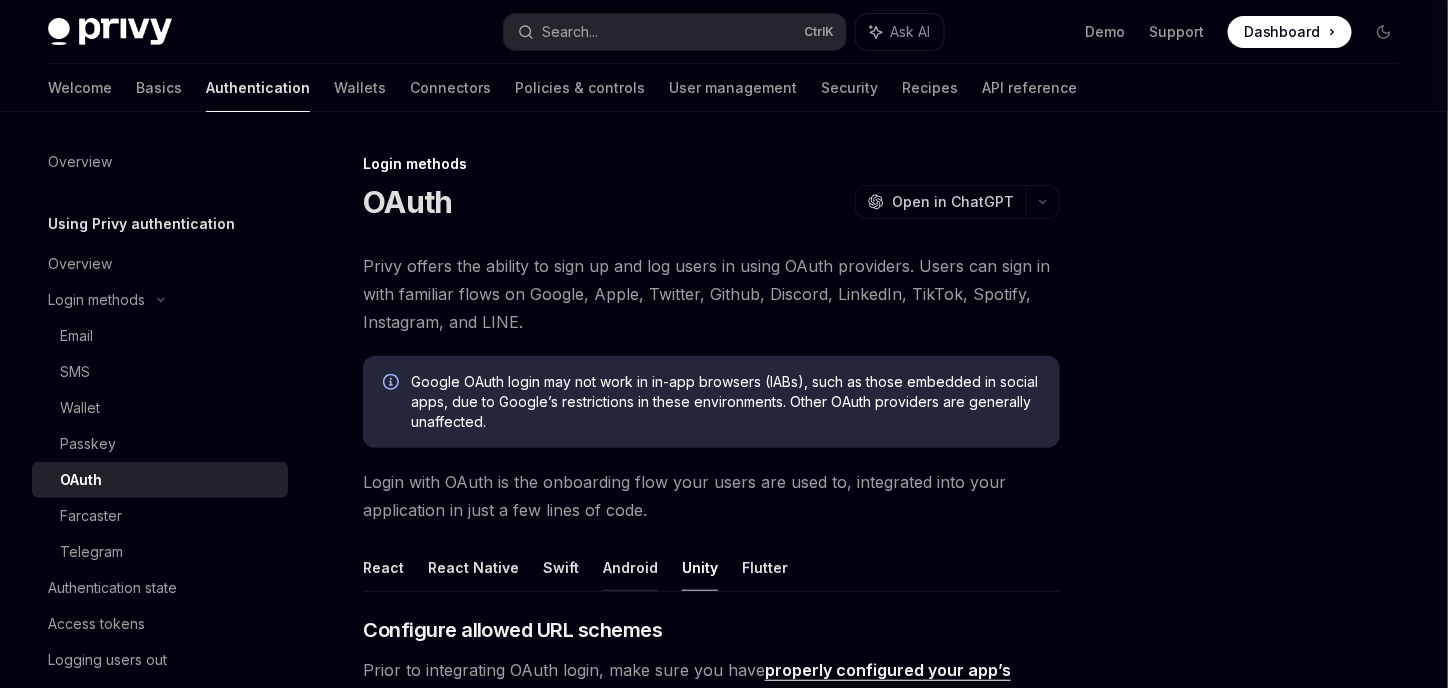 click on "Android" at bounding box center [630, 567] 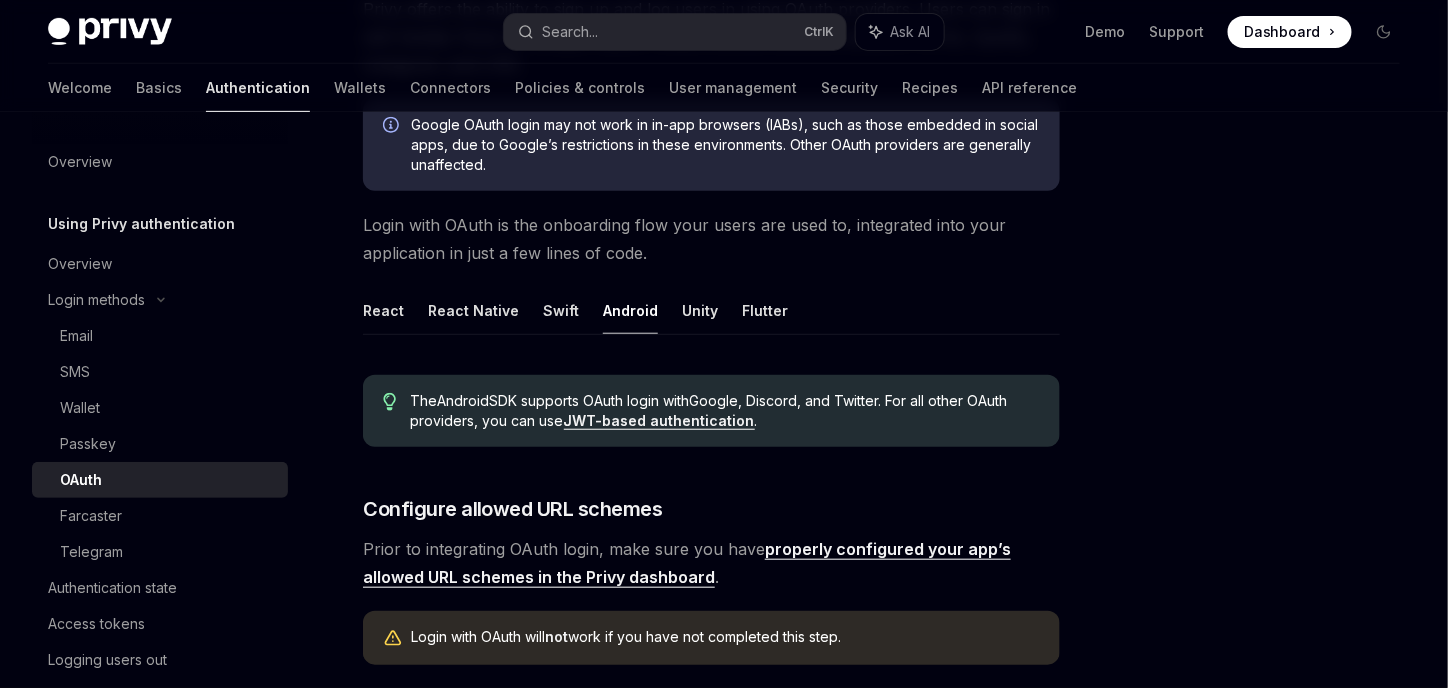 scroll, scrollTop: 0, scrollLeft: 0, axis: both 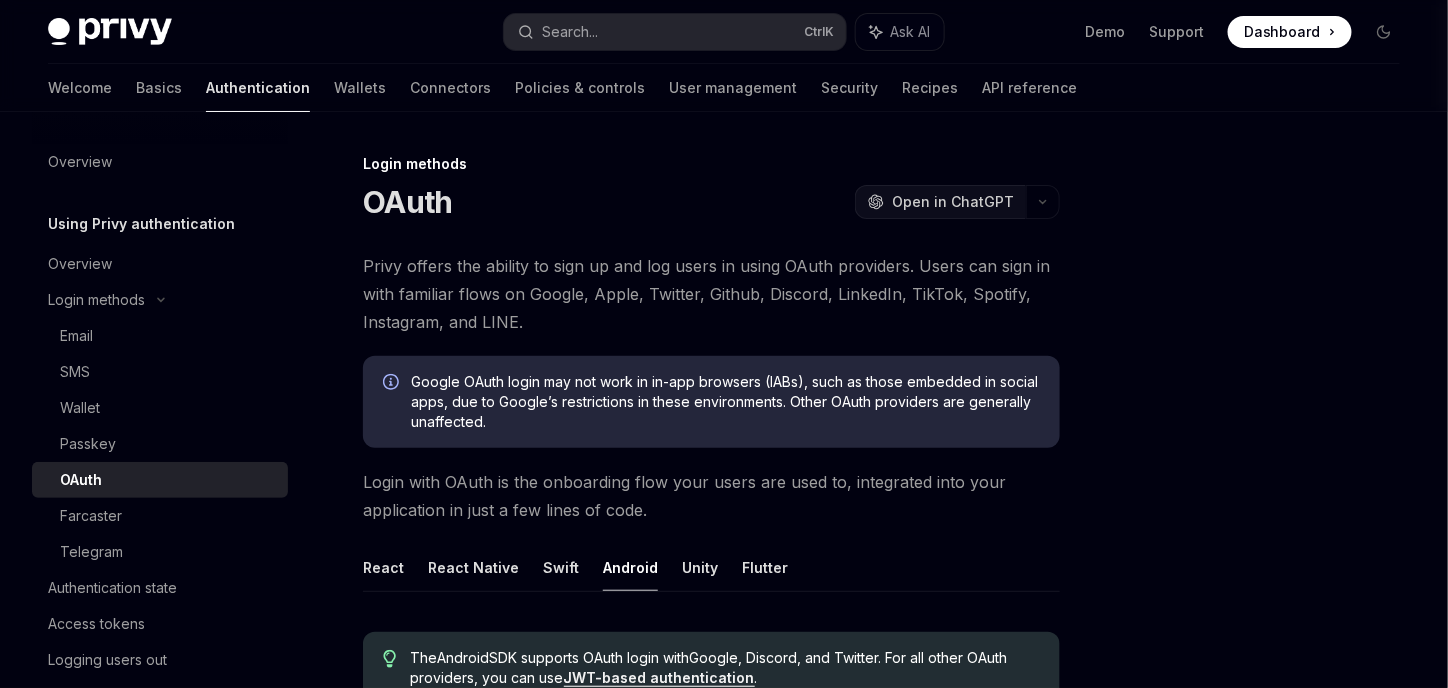 click on "Open in ChatGPT" at bounding box center [953, 202] 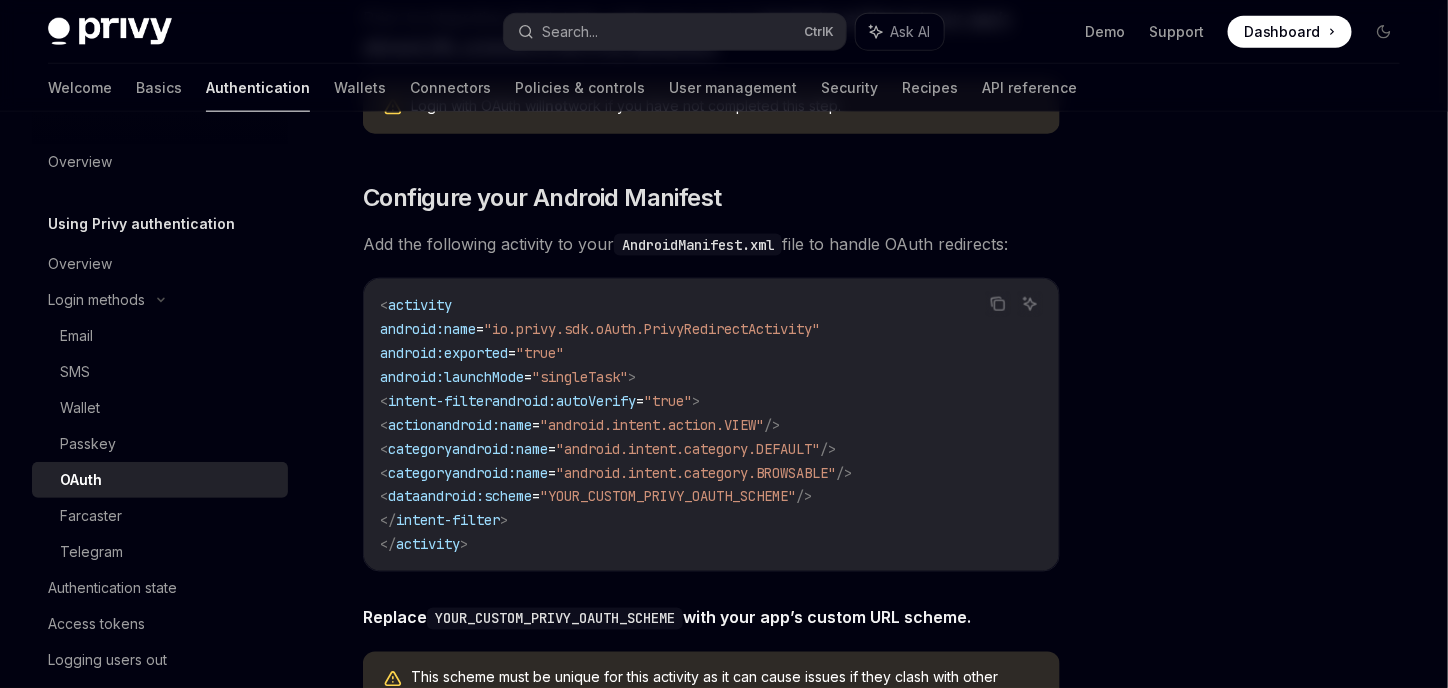 scroll, scrollTop: 788, scrollLeft: 0, axis: vertical 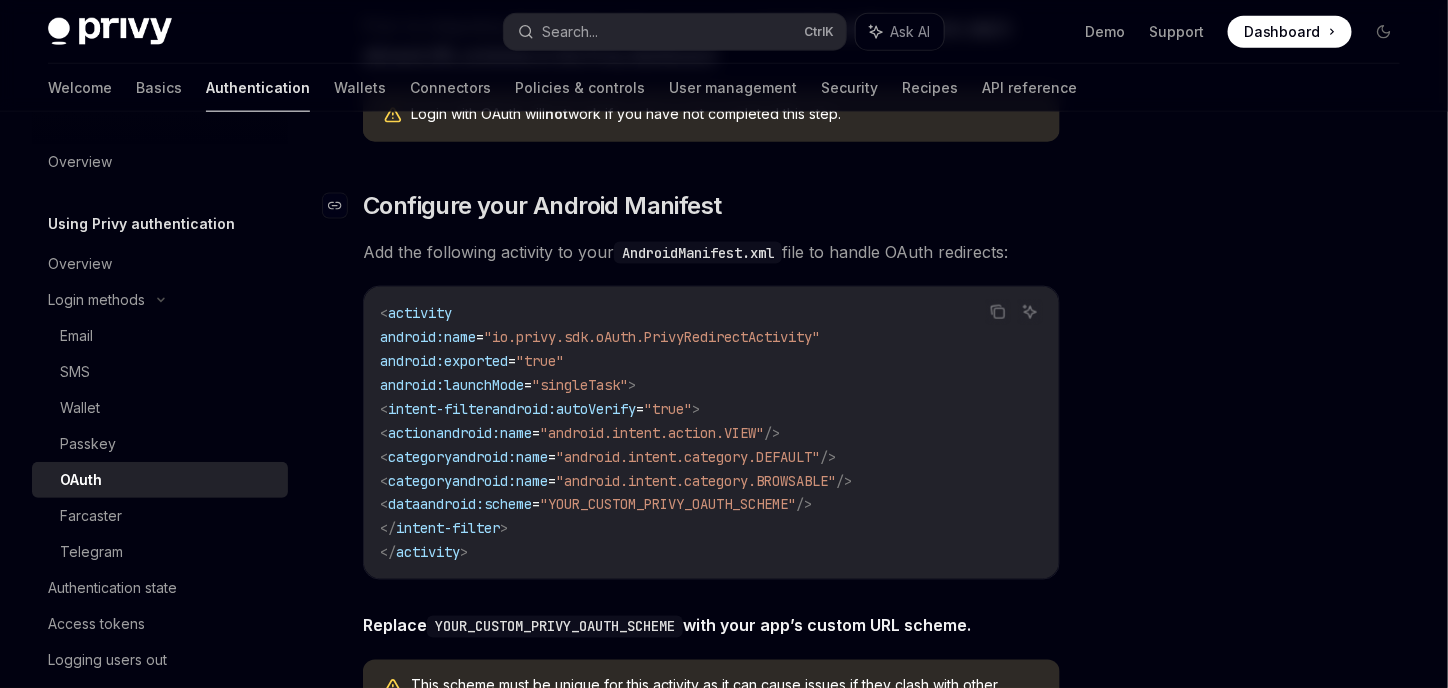 click on "​ Configure your Android Manifest" at bounding box center (711, 206) 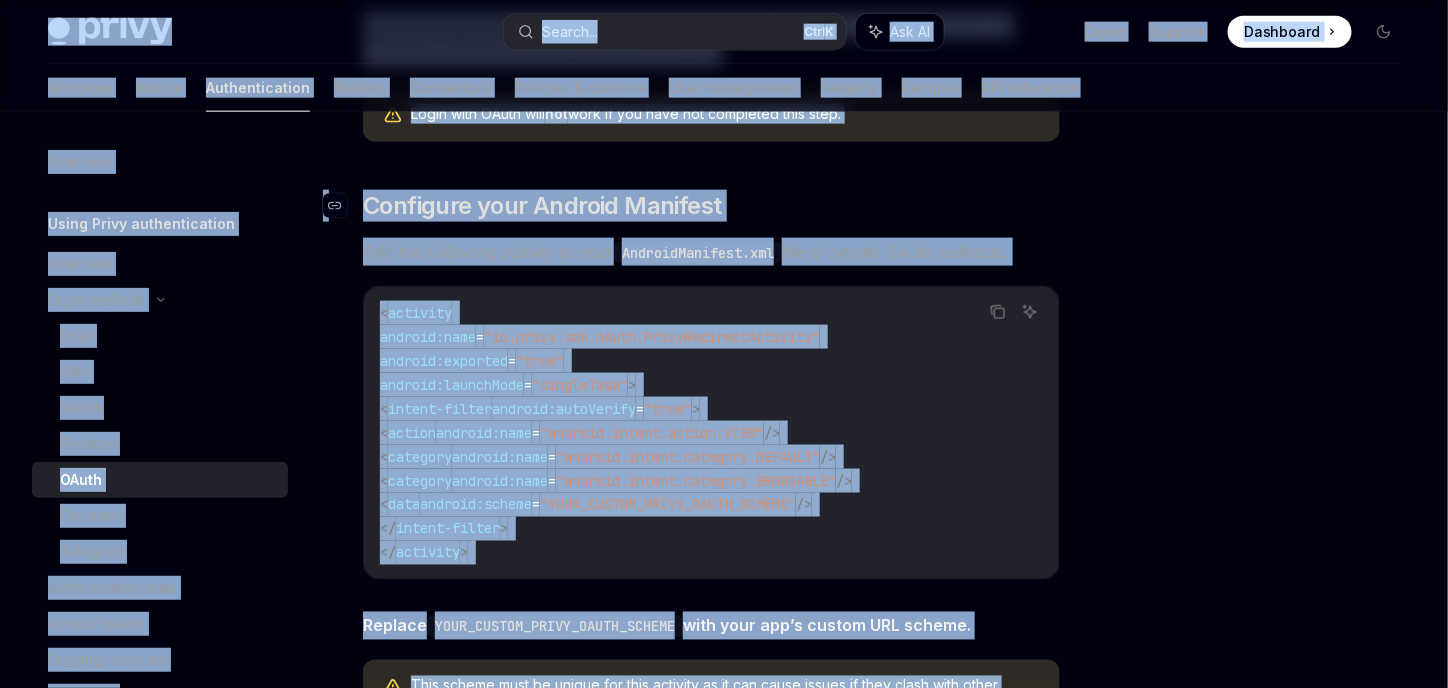click on "​ Configure your Android Manifest" at bounding box center [711, 206] 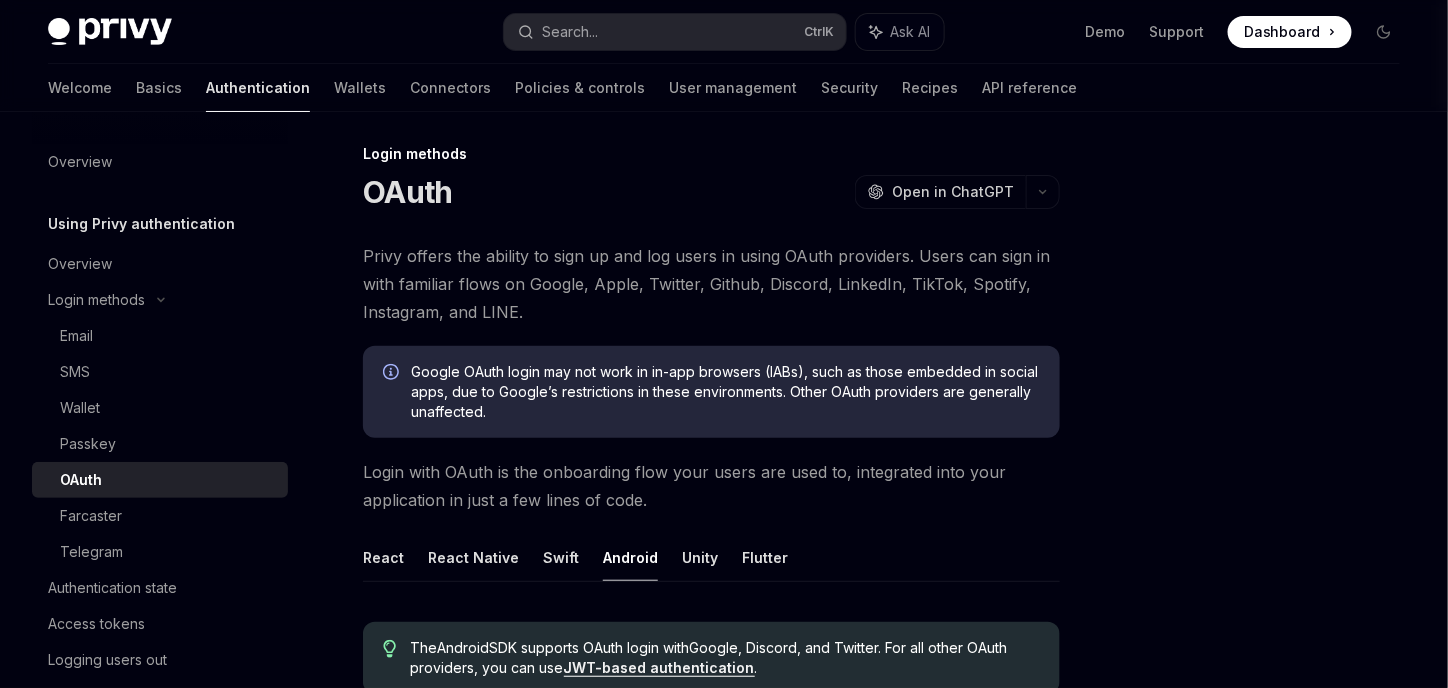 scroll, scrollTop: 0, scrollLeft: 0, axis: both 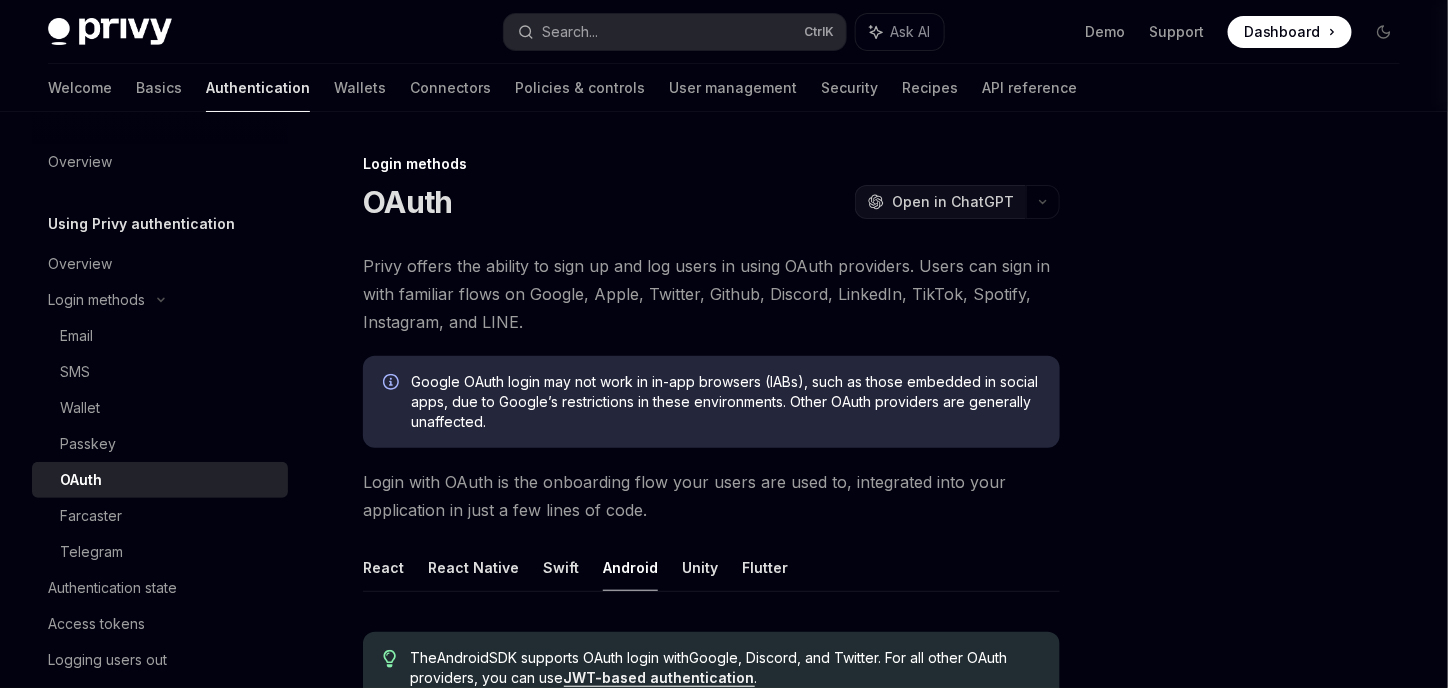 click on "Open in ChatGPT" at bounding box center (953, 202) 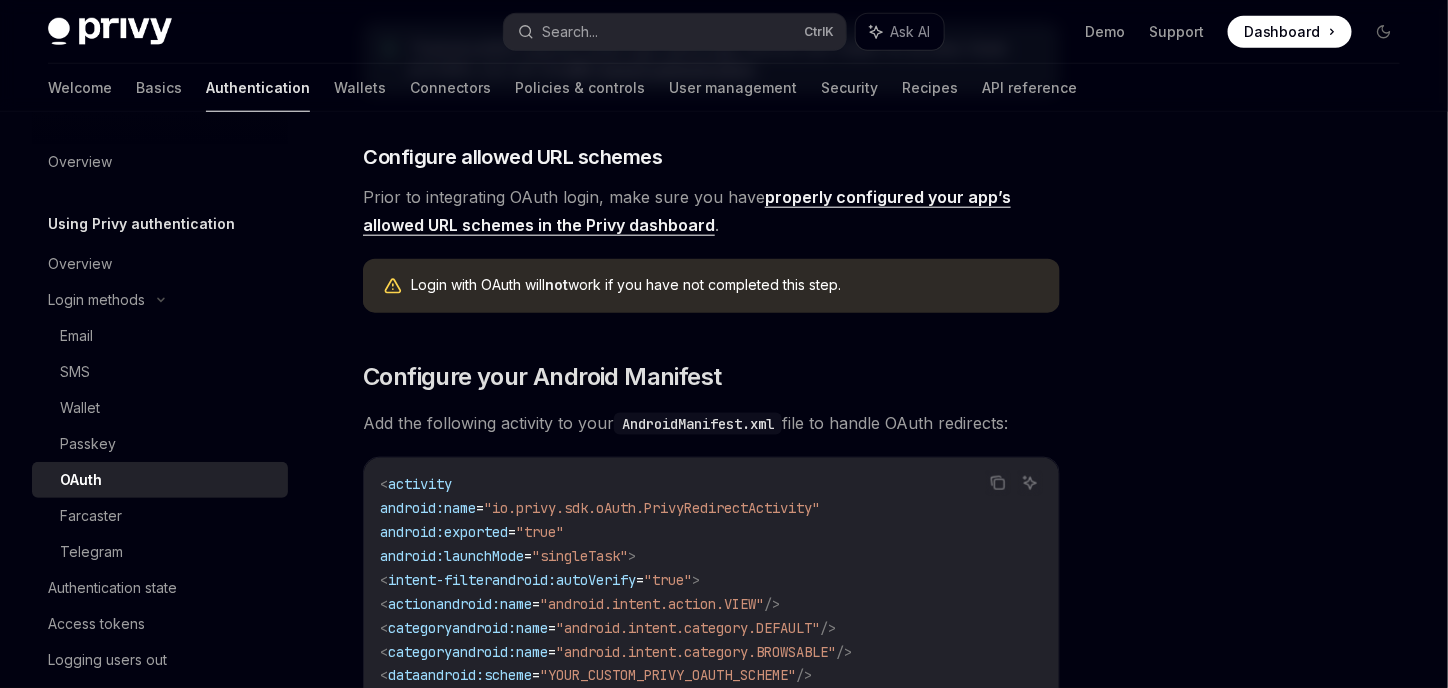 scroll, scrollTop: 613, scrollLeft: 0, axis: vertical 